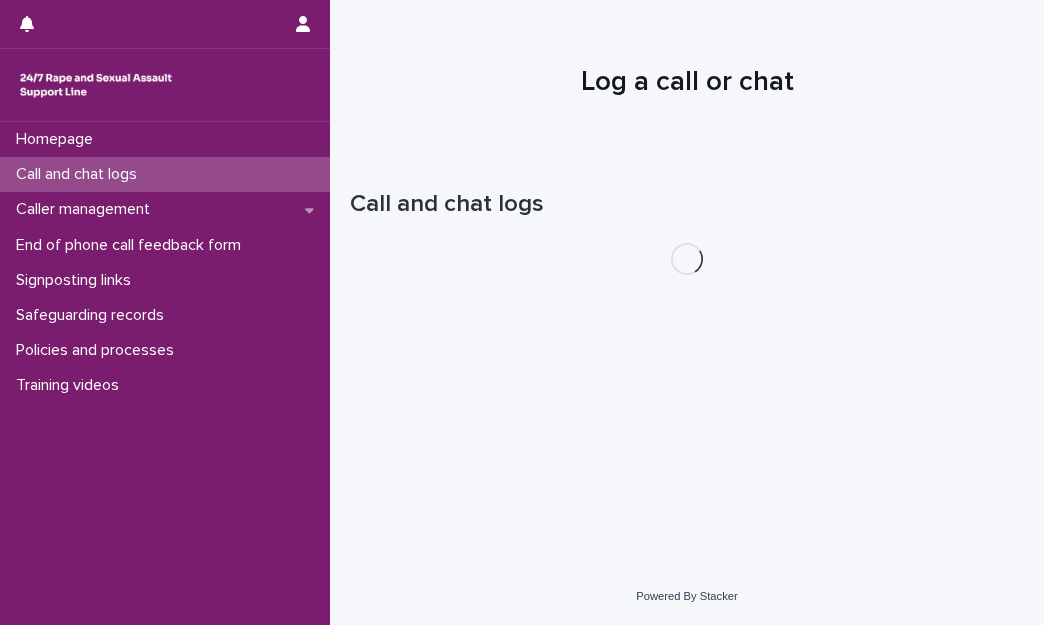 scroll, scrollTop: 0, scrollLeft: 0, axis: both 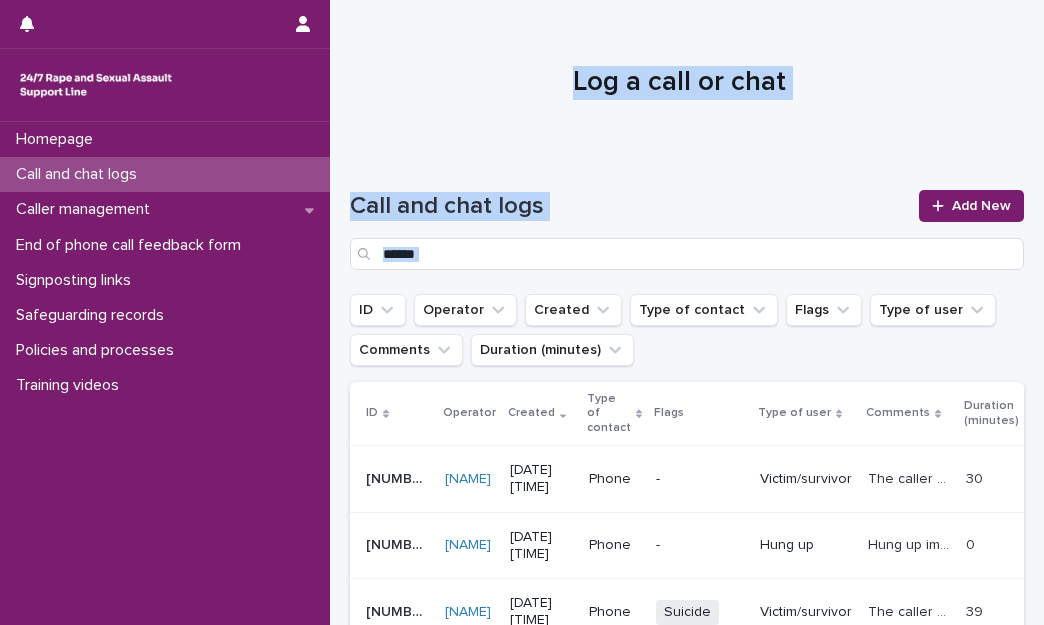 drag, startPoint x: 631, startPoint y: 139, endPoint x: 942, endPoint y: 232, distance: 324.60745 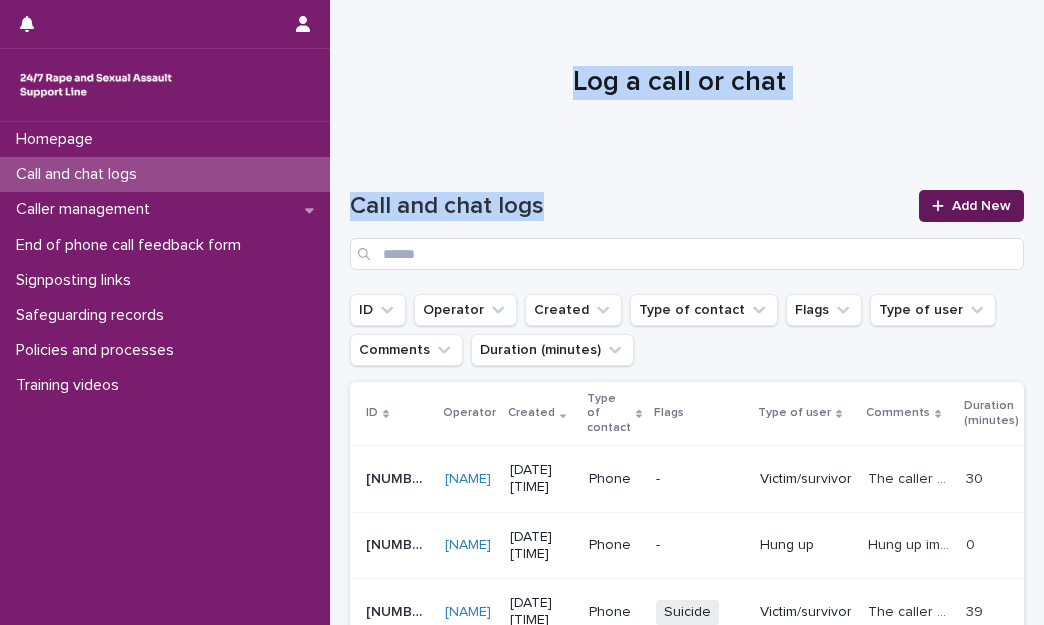 click on "Add New" at bounding box center [981, 206] 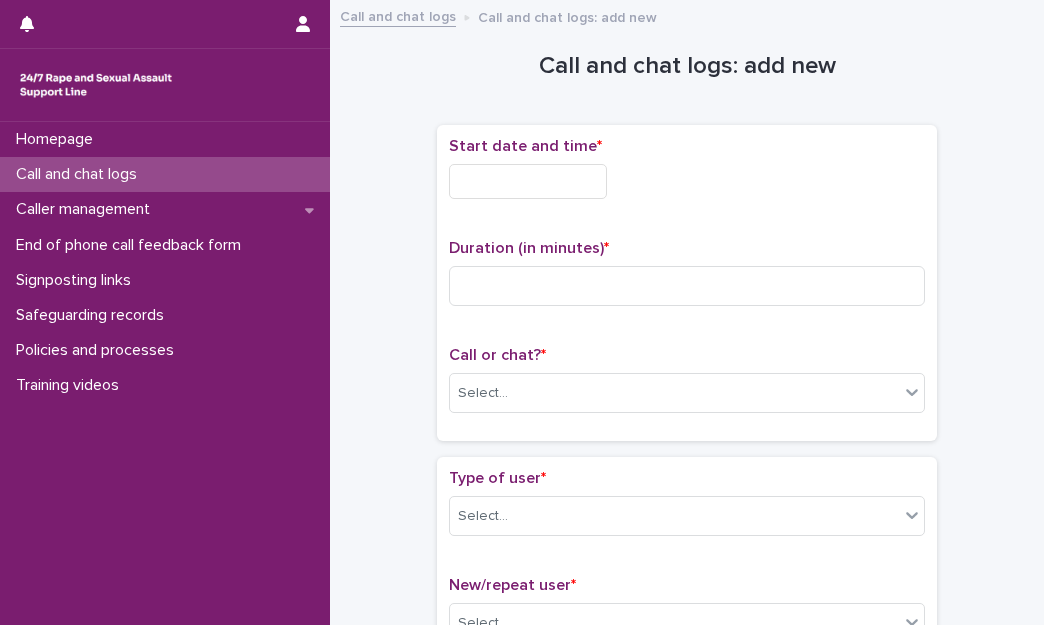 click at bounding box center (528, 181) 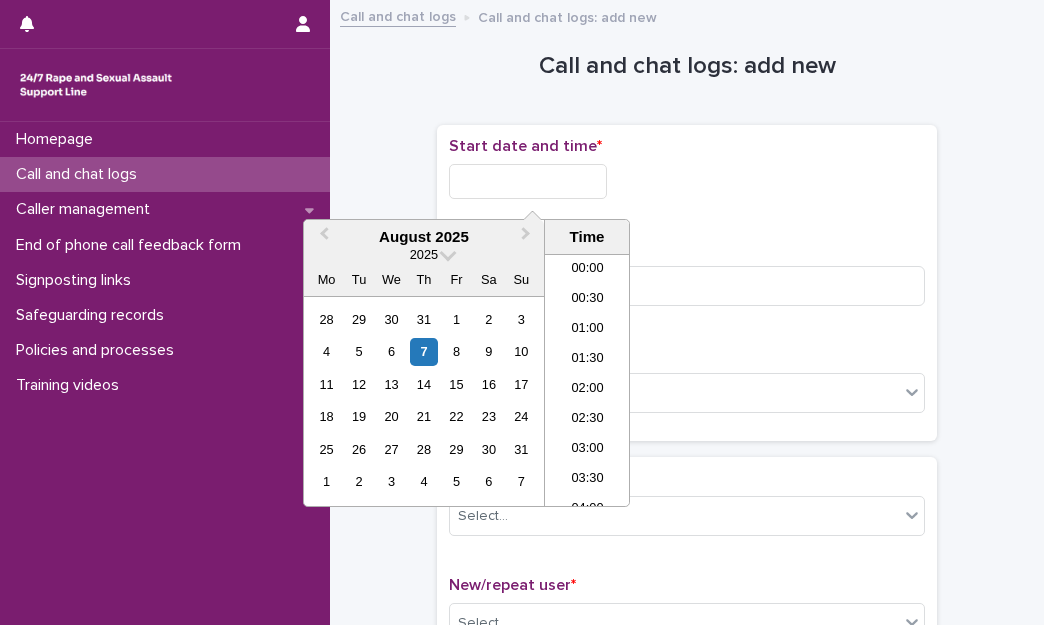 scroll, scrollTop: 1000, scrollLeft: 0, axis: vertical 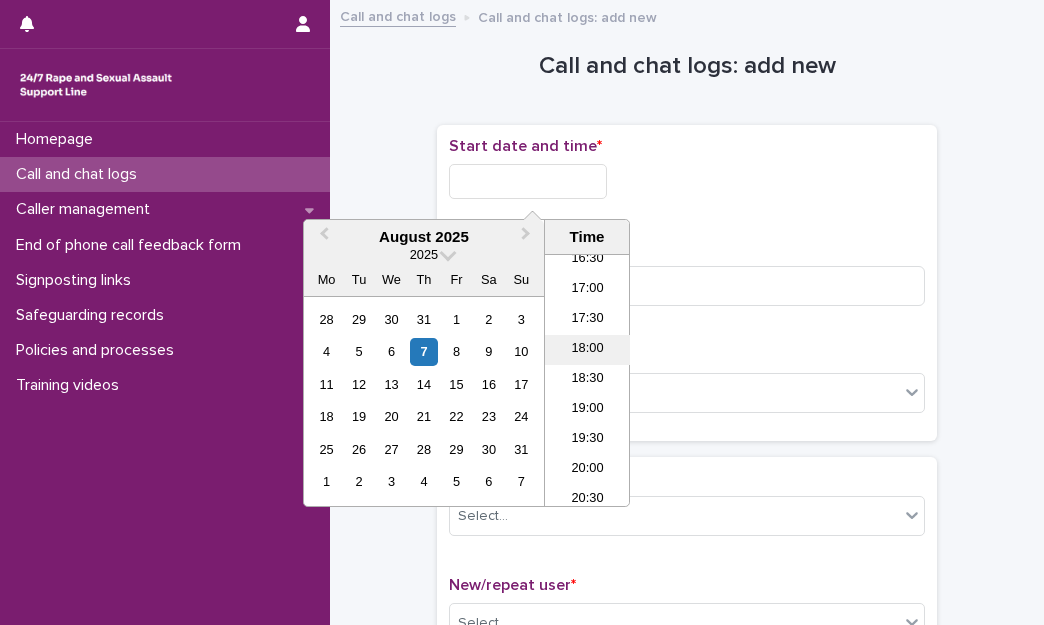 click on "18:00" at bounding box center (587, 350) 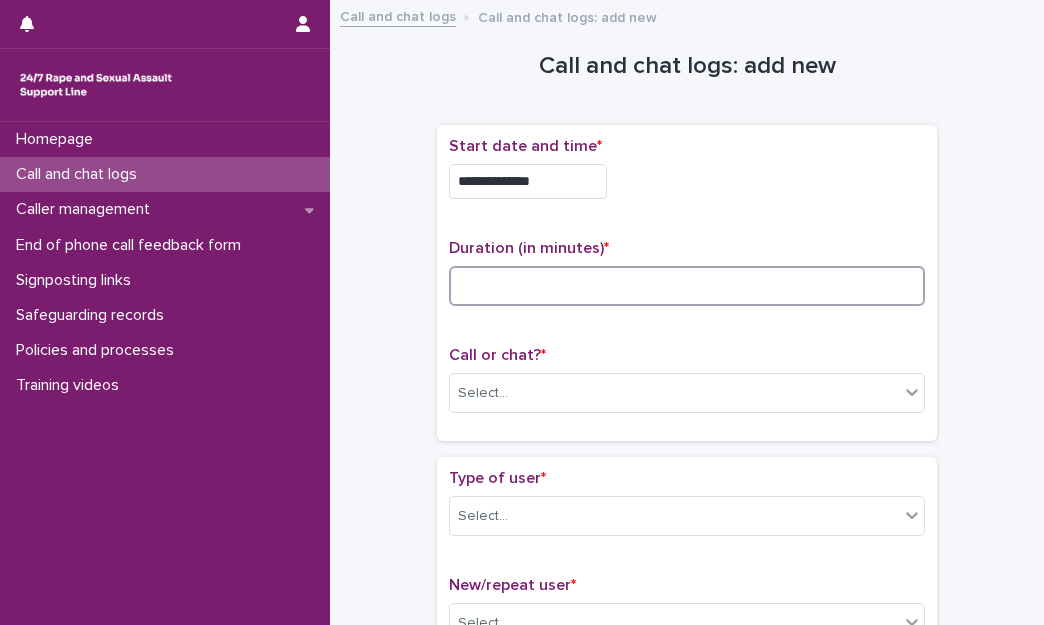 click at bounding box center [687, 286] 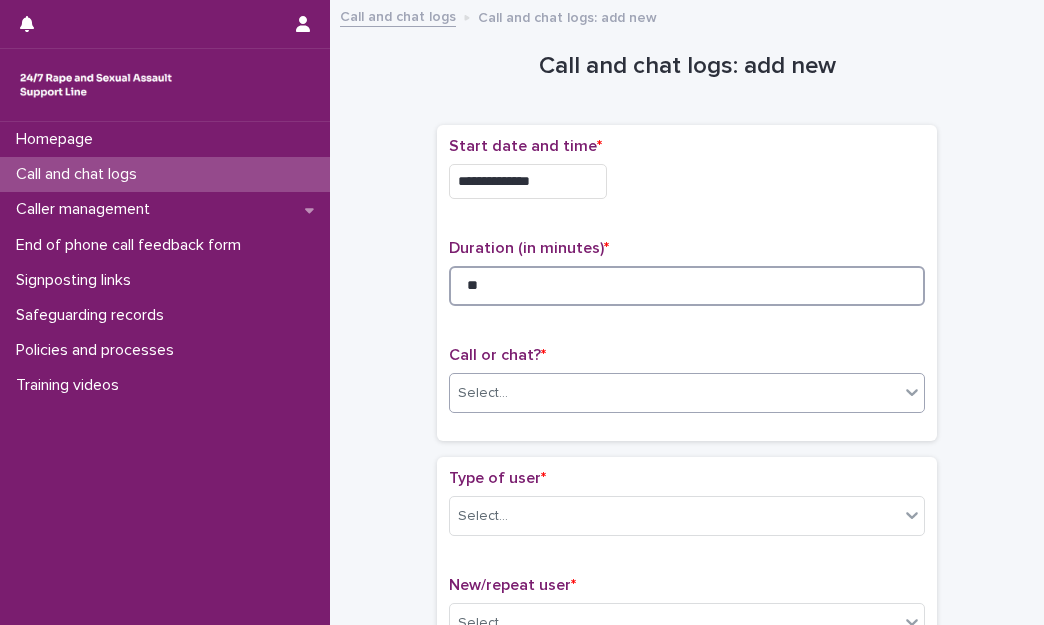type on "**" 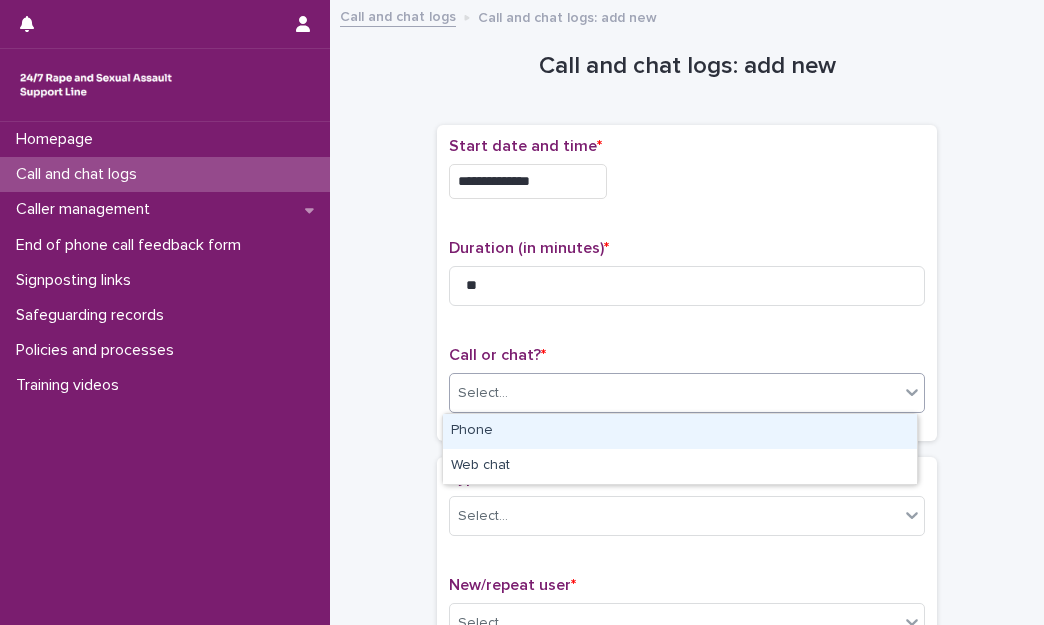 click on "Select..." at bounding box center [674, 393] 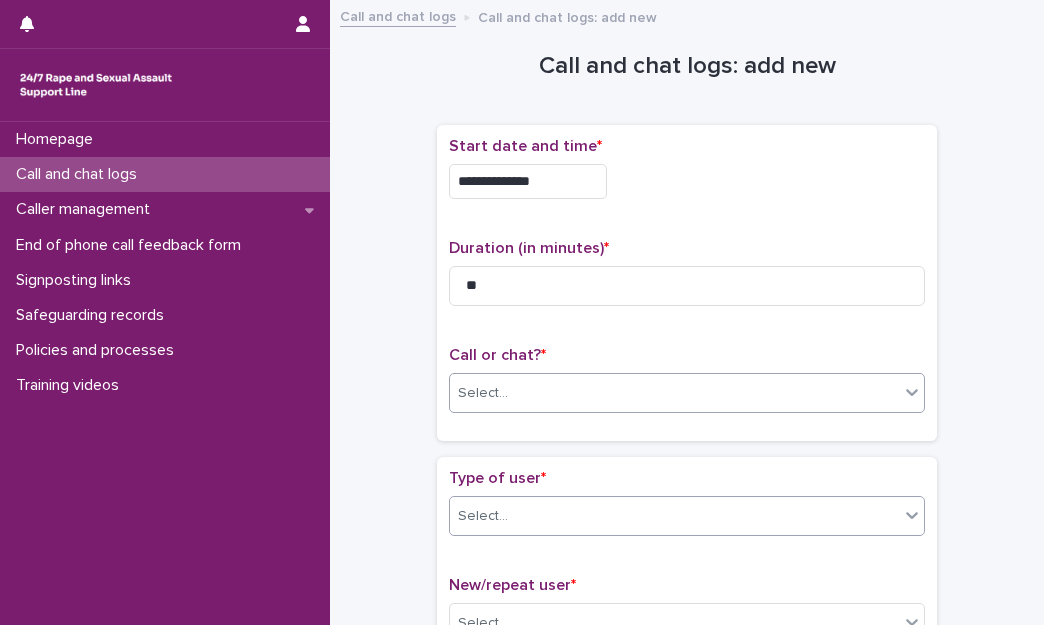 click on "Select..." at bounding box center [674, 516] 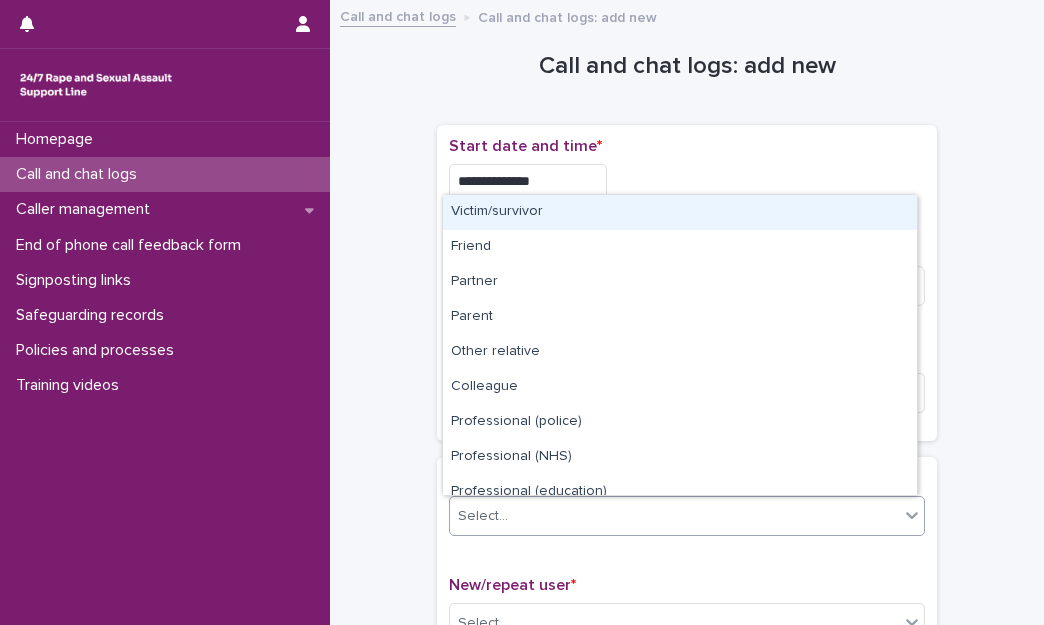 click on "Victim/survivor" at bounding box center (680, 212) 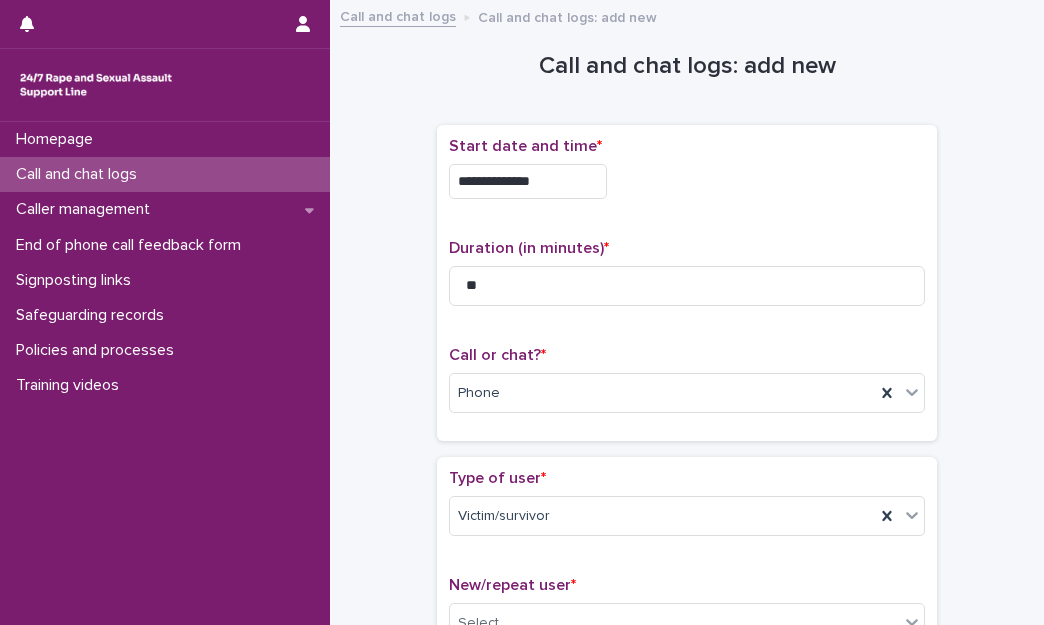 click on "**********" at bounding box center (687, 1034) 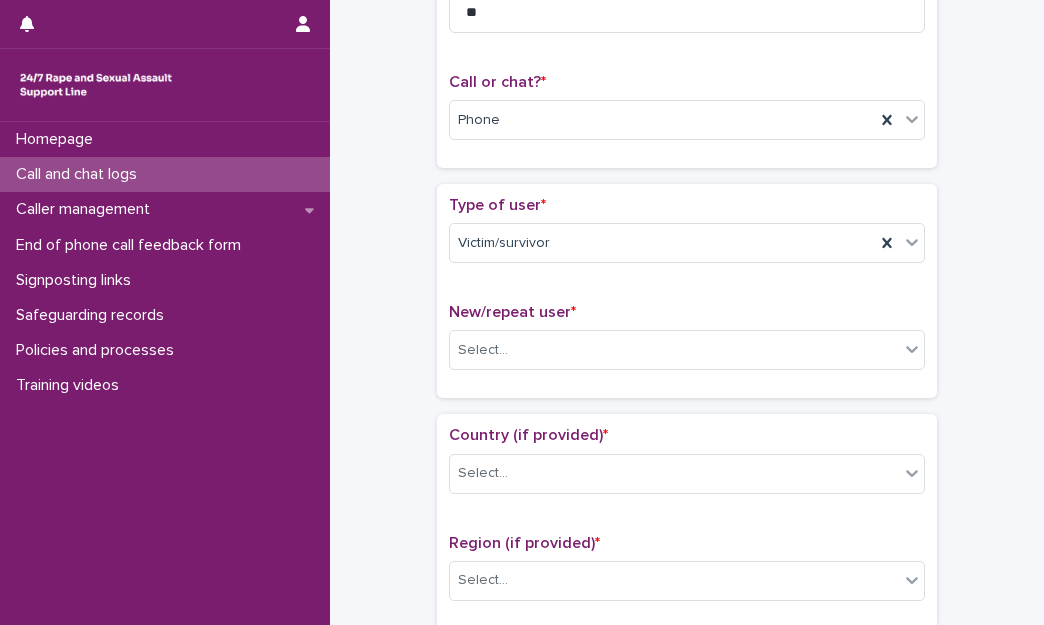 scroll, scrollTop: 400, scrollLeft: 0, axis: vertical 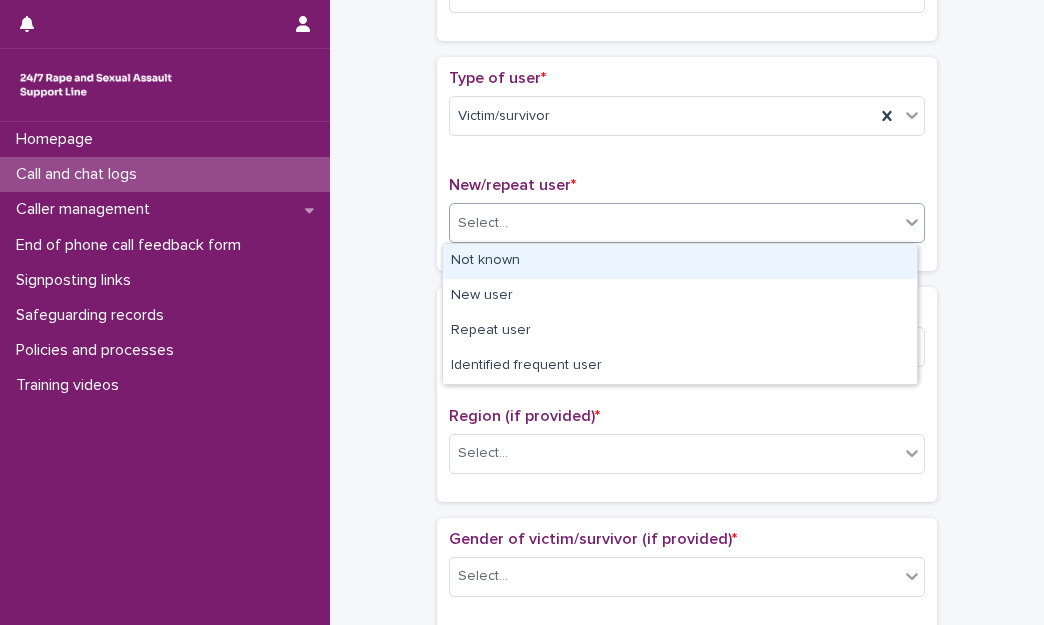 click on "Select..." at bounding box center (483, 223) 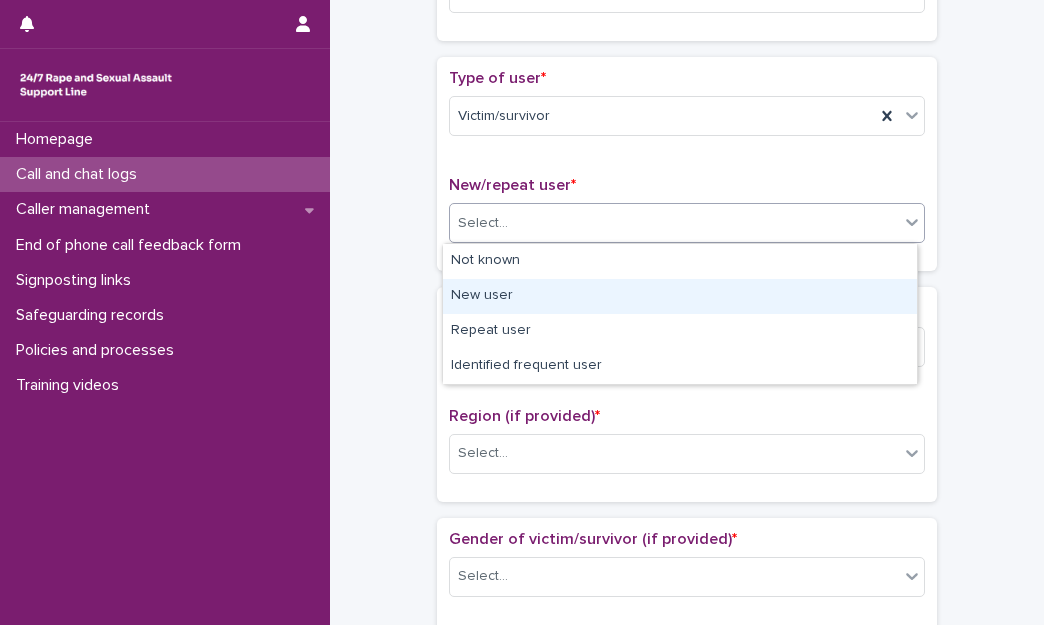 click on "New user" at bounding box center [680, 296] 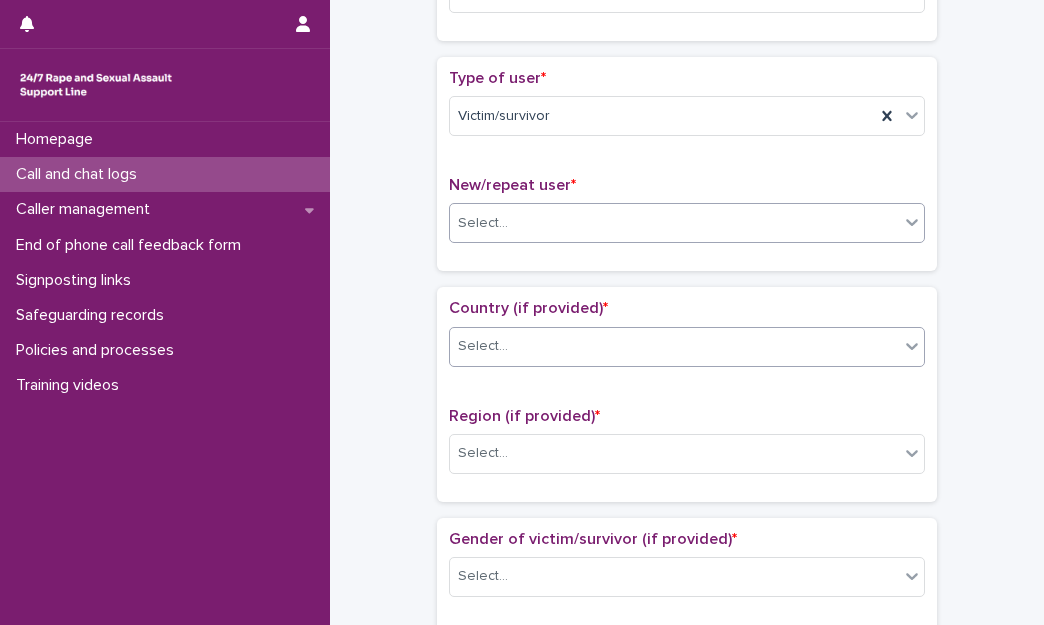click at bounding box center [511, 346] 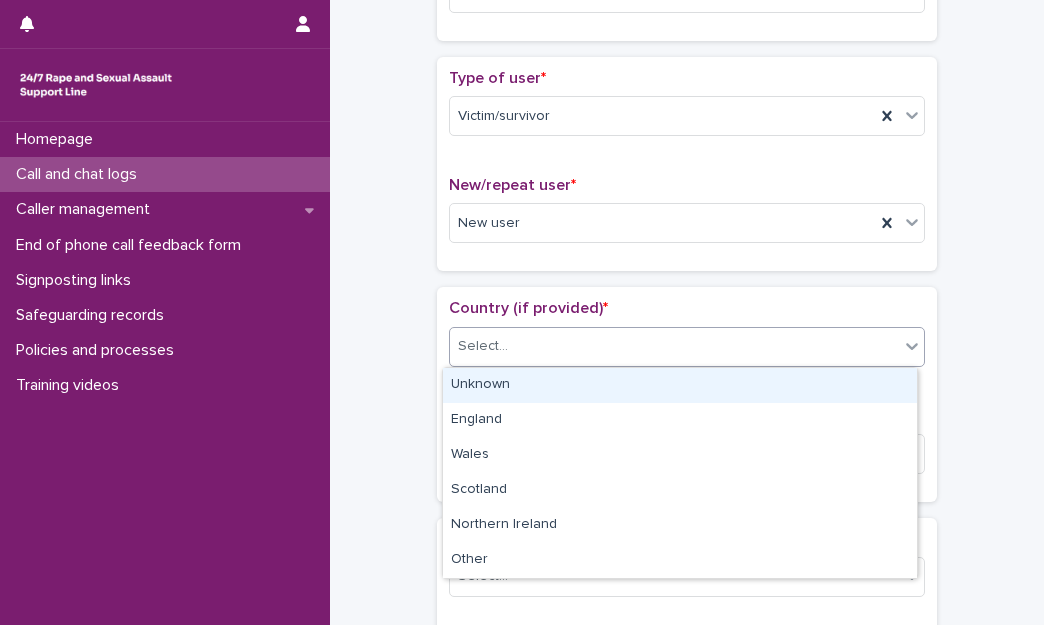 click on "Unknown" at bounding box center [680, 385] 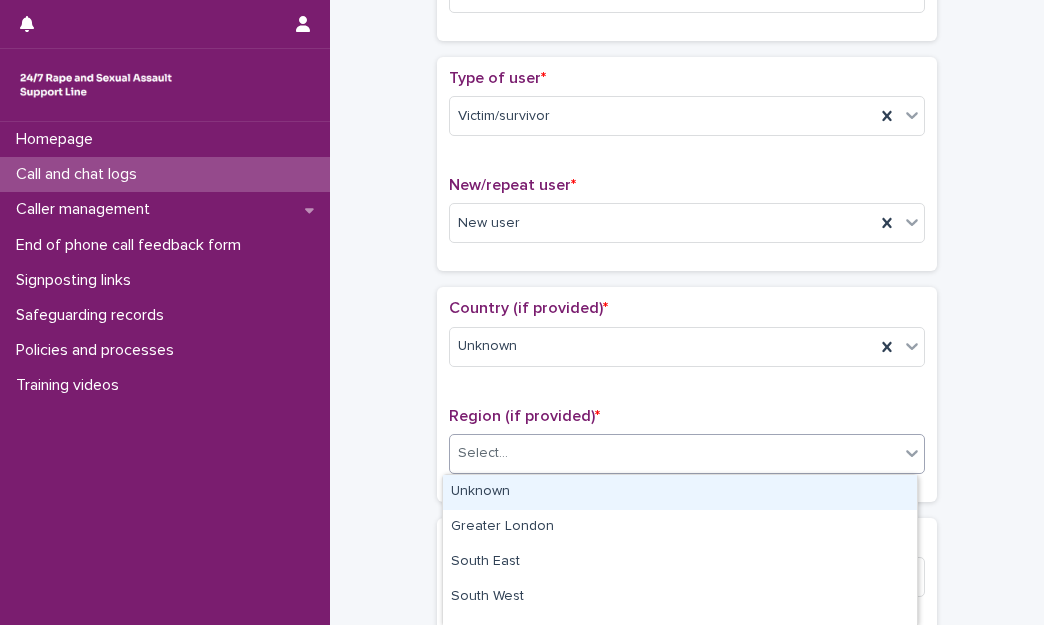 click on "Select..." at bounding box center (483, 453) 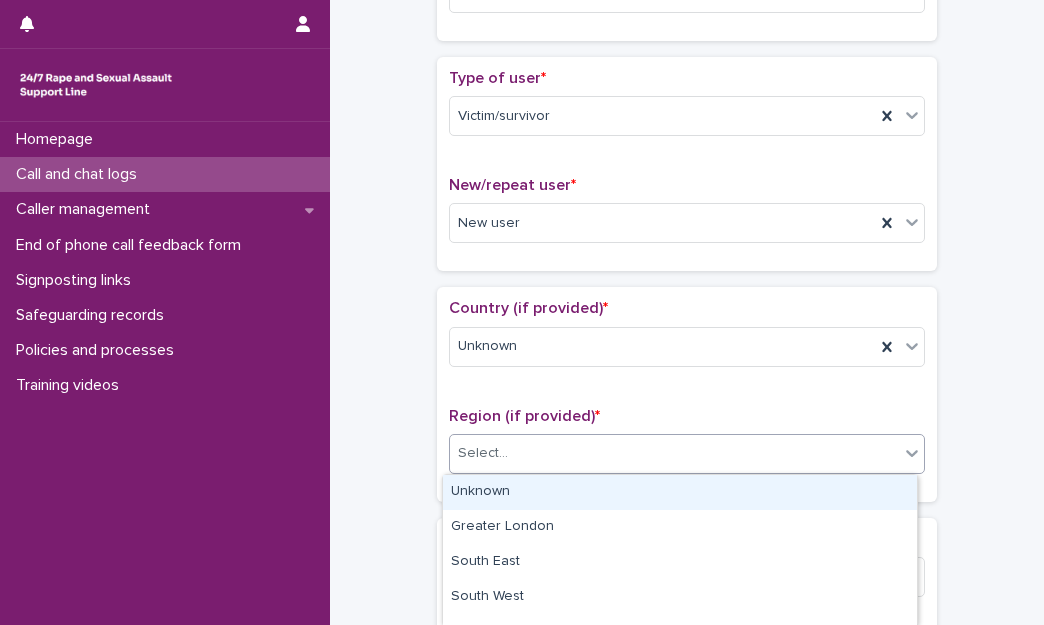 click on "Unknown" at bounding box center [680, 492] 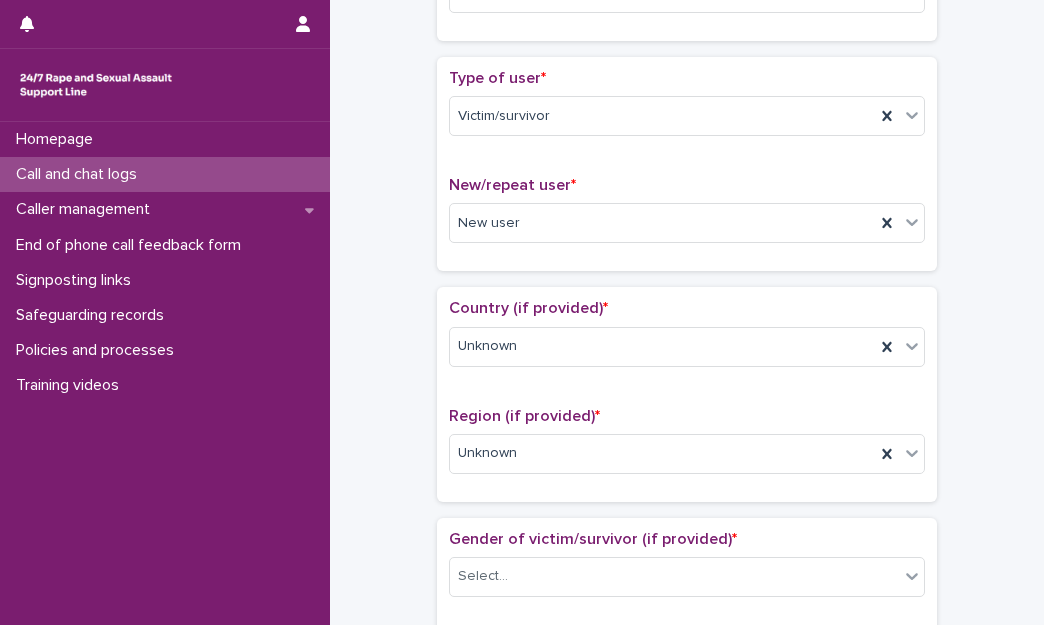 click on "**********" at bounding box center (687, 634) 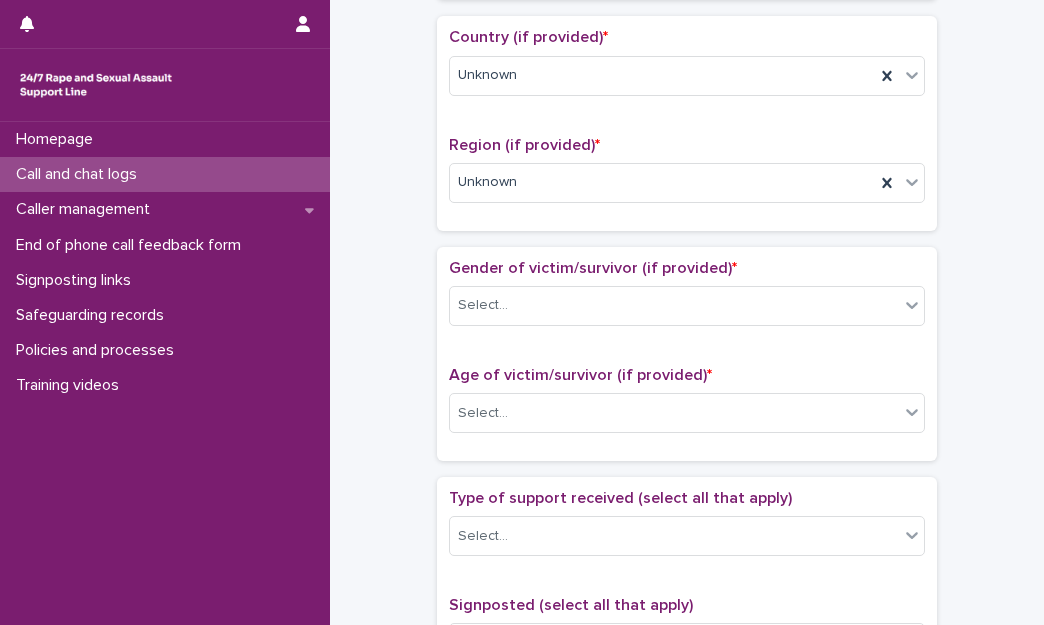 scroll, scrollTop: 760, scrollLeft: 0, axis: vertical 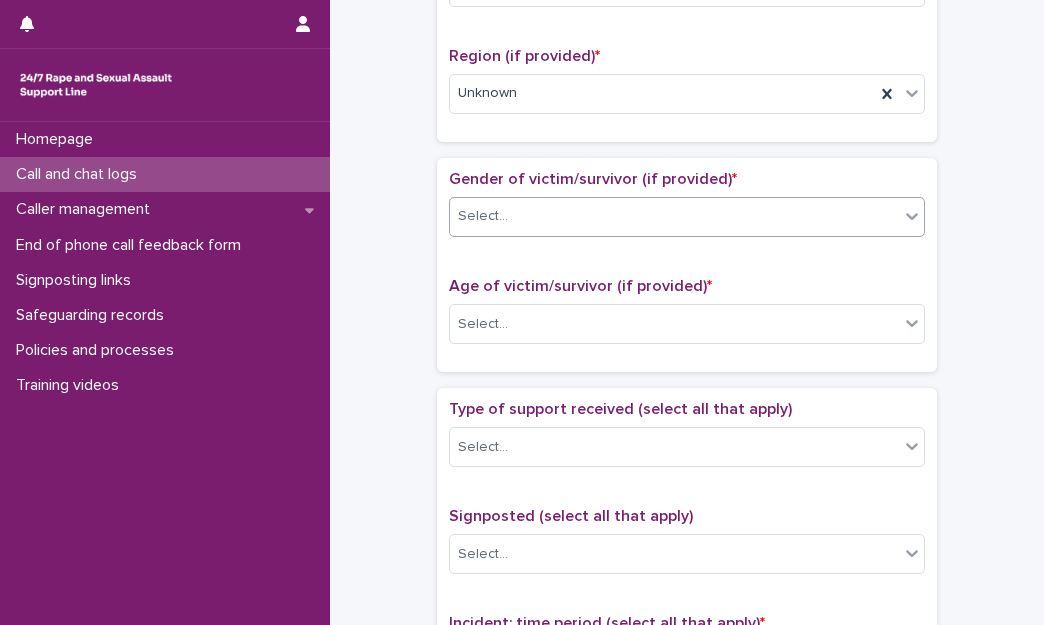 click on "Select..." at bounding box center [674, 216] 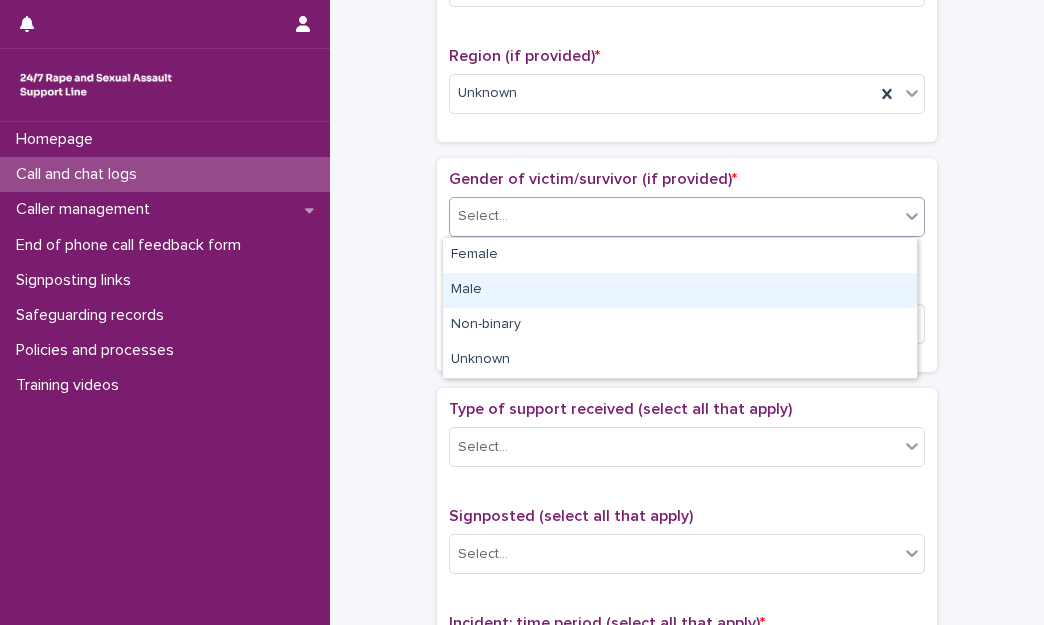 click on "Male" at bounding box center [680, 290] 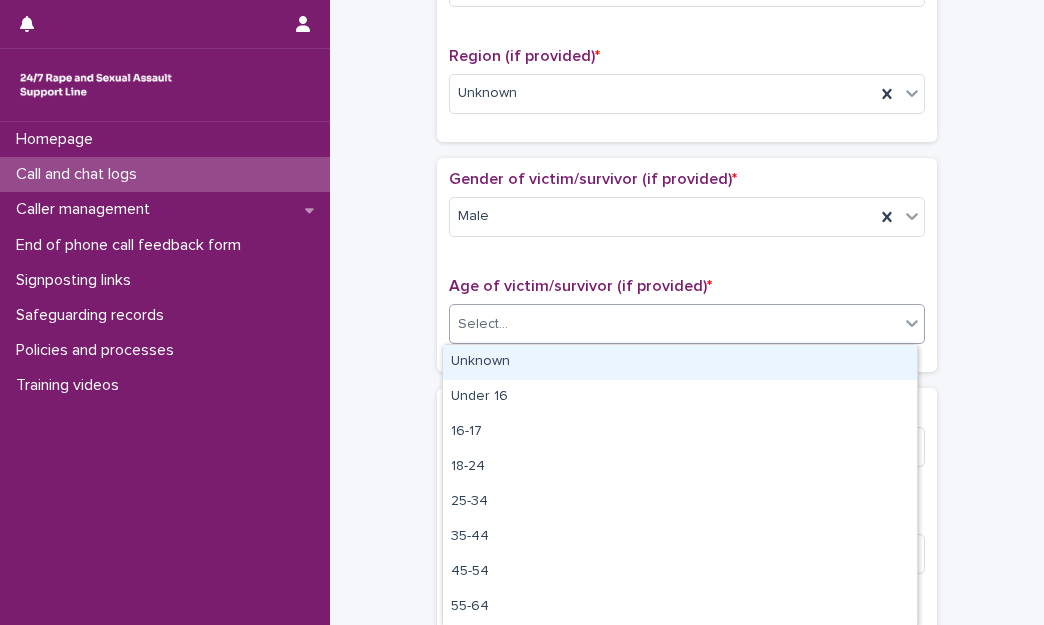 click on "Select..." at bounding box center [674, 324] 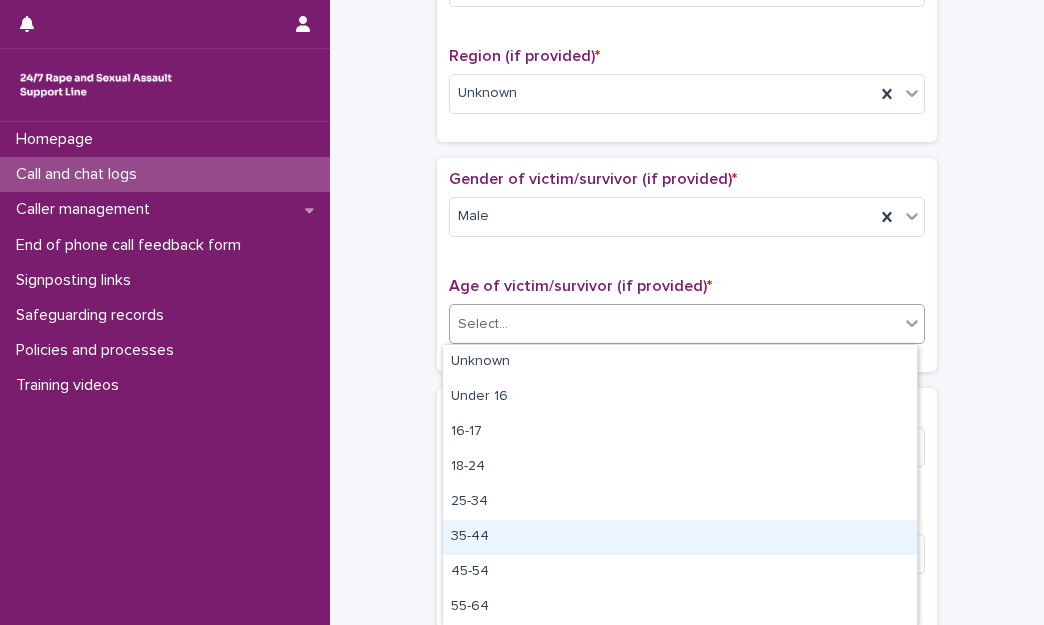 click on "35-44" at bounding box center (680, 537) 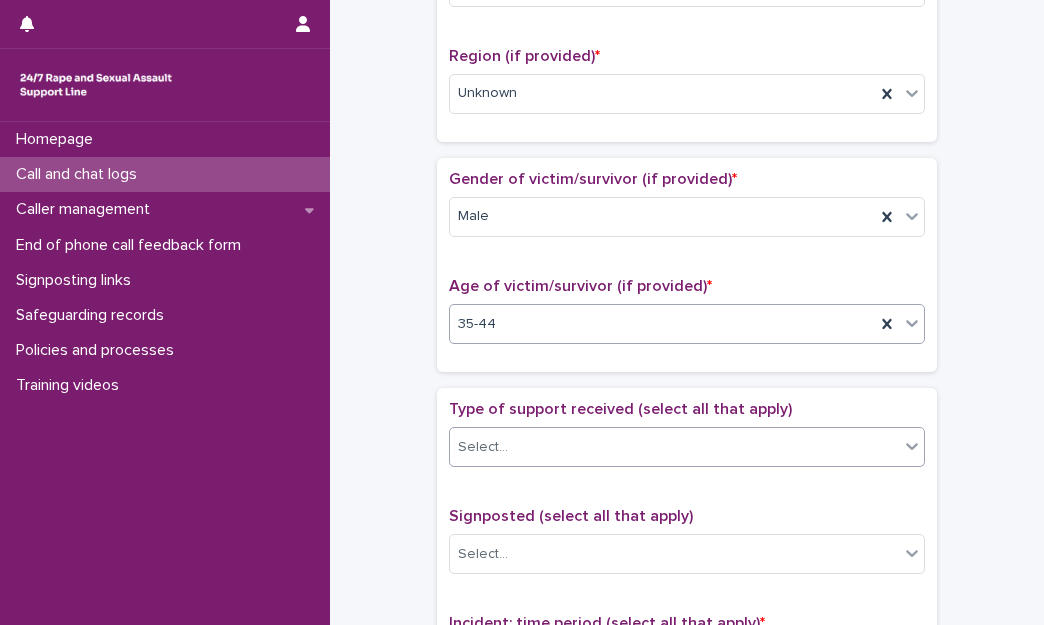 click on "Select..." at bounding box center (674, 447) 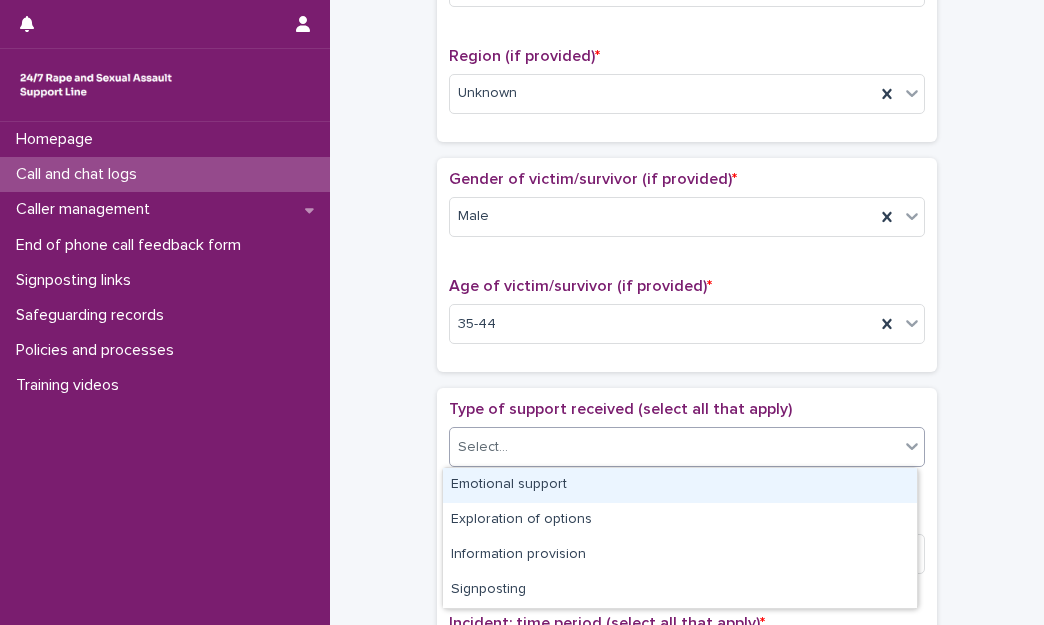 click on "Emotional support" at bounding box center [680, 485] 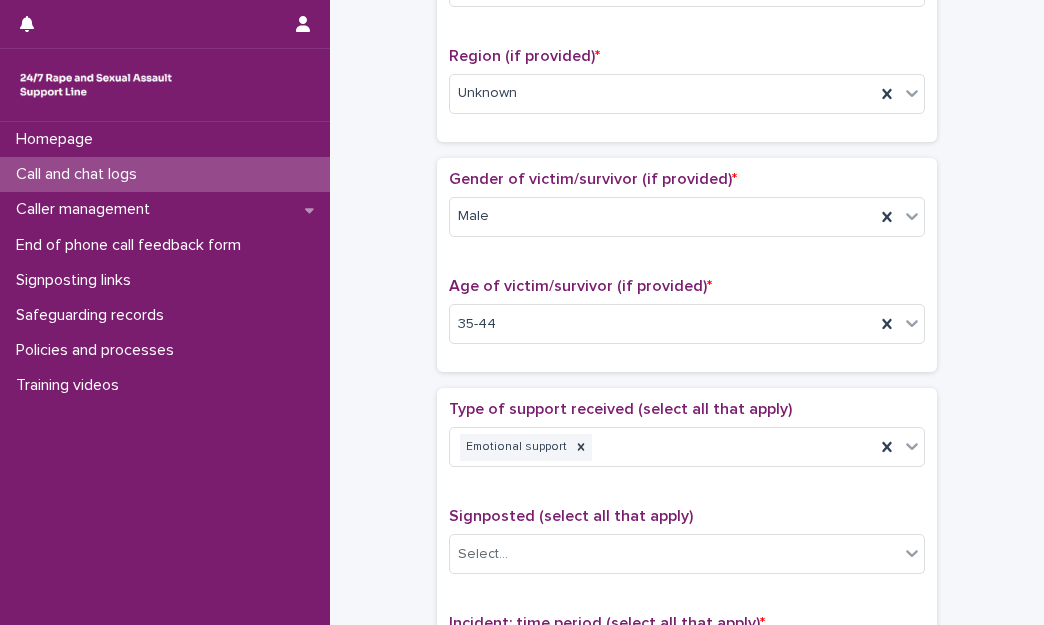 click on "**********" at bounding box center (687, 274) 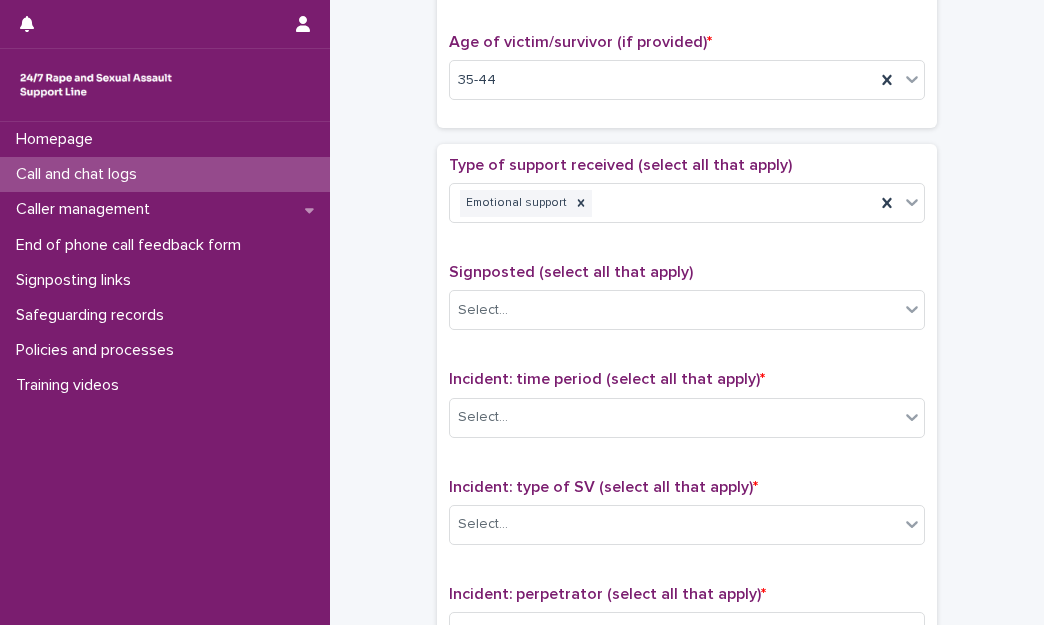scroll, scrollTop: 1080, scrollLeft: 0, axis: vertical 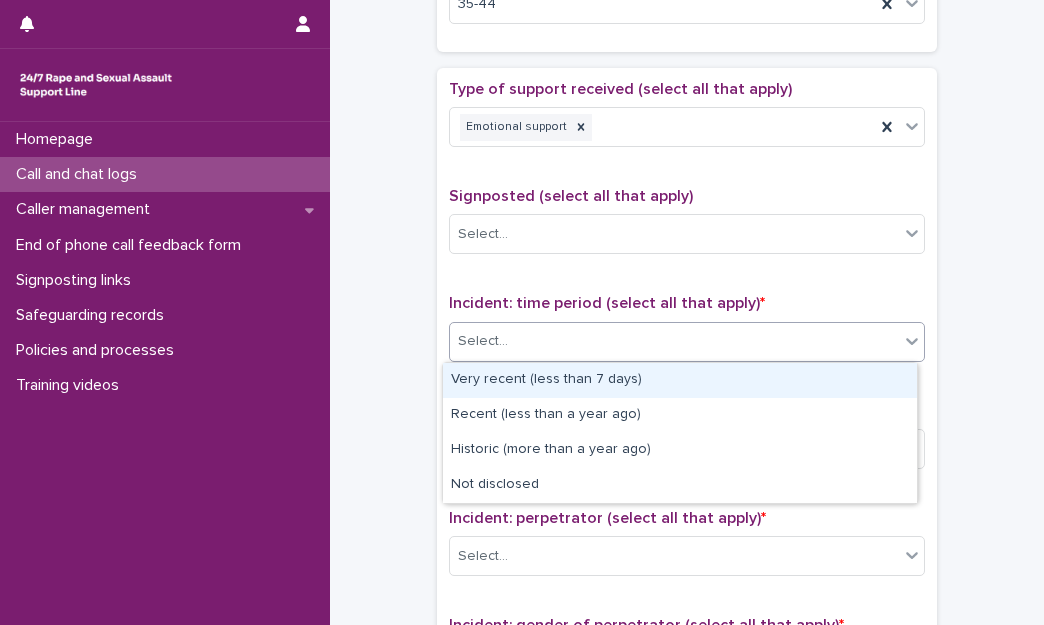 click on "Select..." at bounding box center (674, 341) 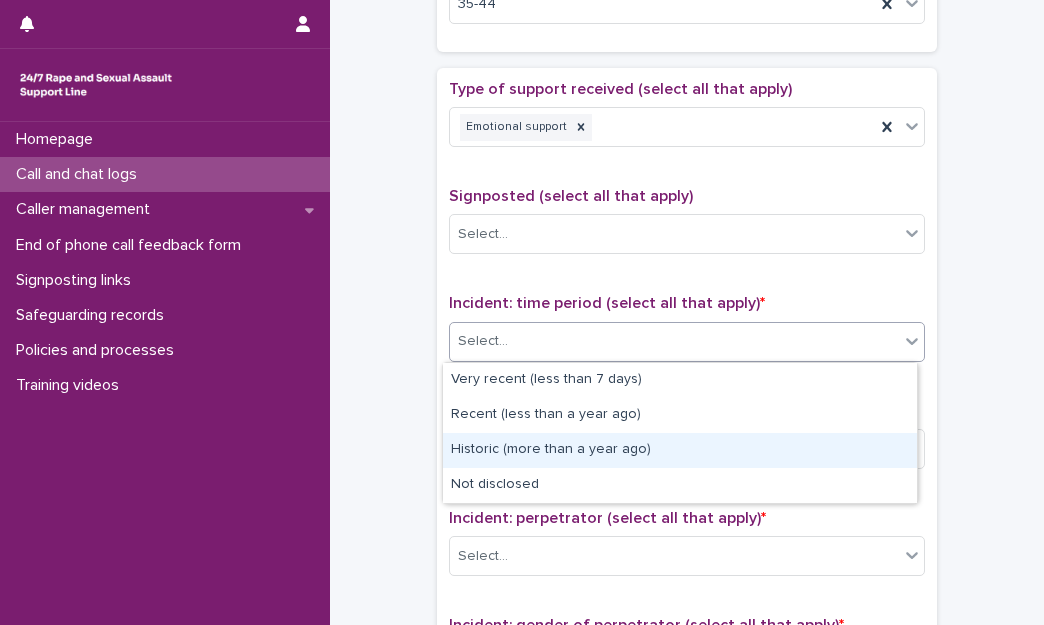 click on "Historic (more than a year ago)" at bounding box center [680, 450] 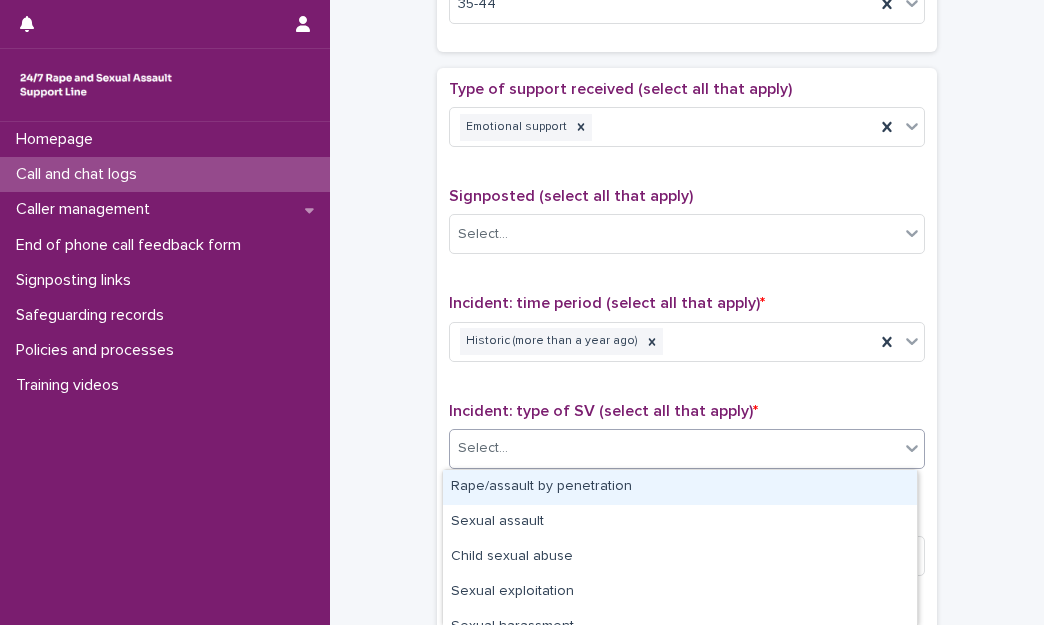 click on "Select..." at bounding box center [483, 448] 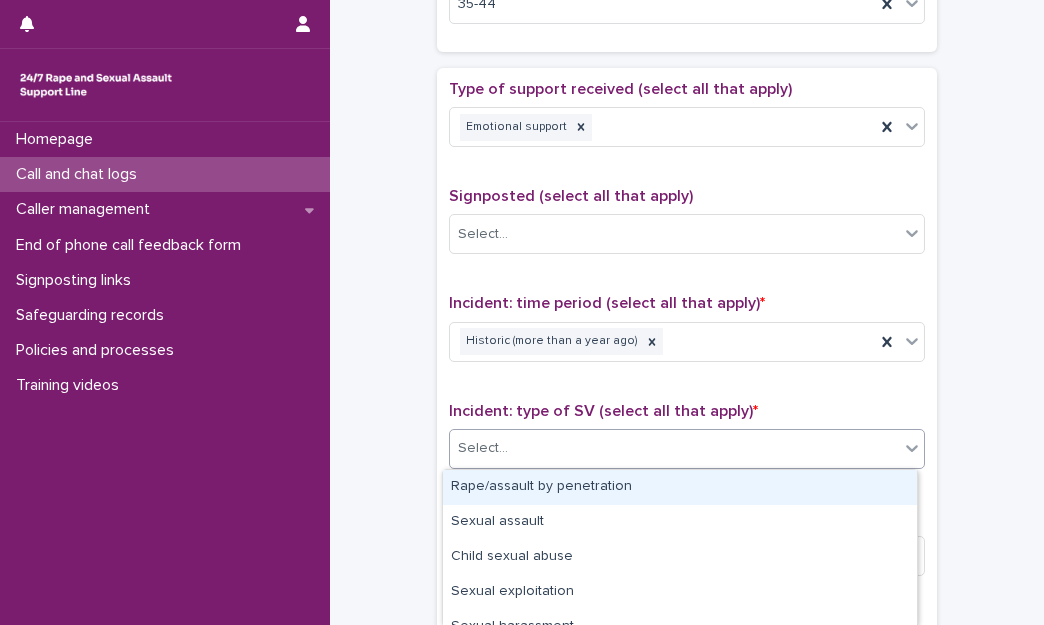 click on "Rape/assault by penetration" at bounding box center (680, 487) 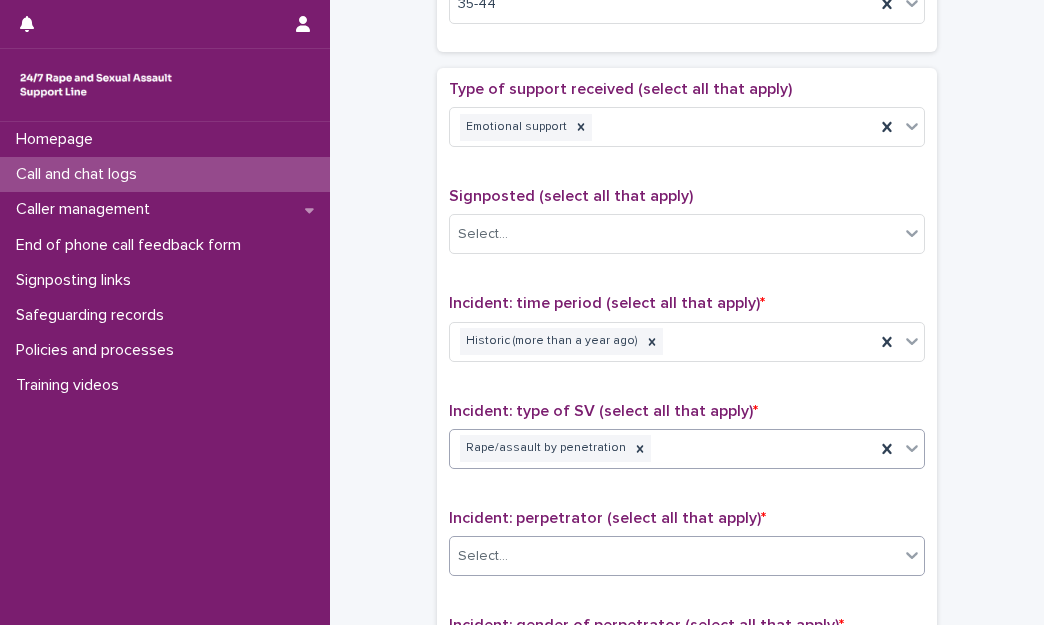 click on "Select..." at bounding box center (483, 556) 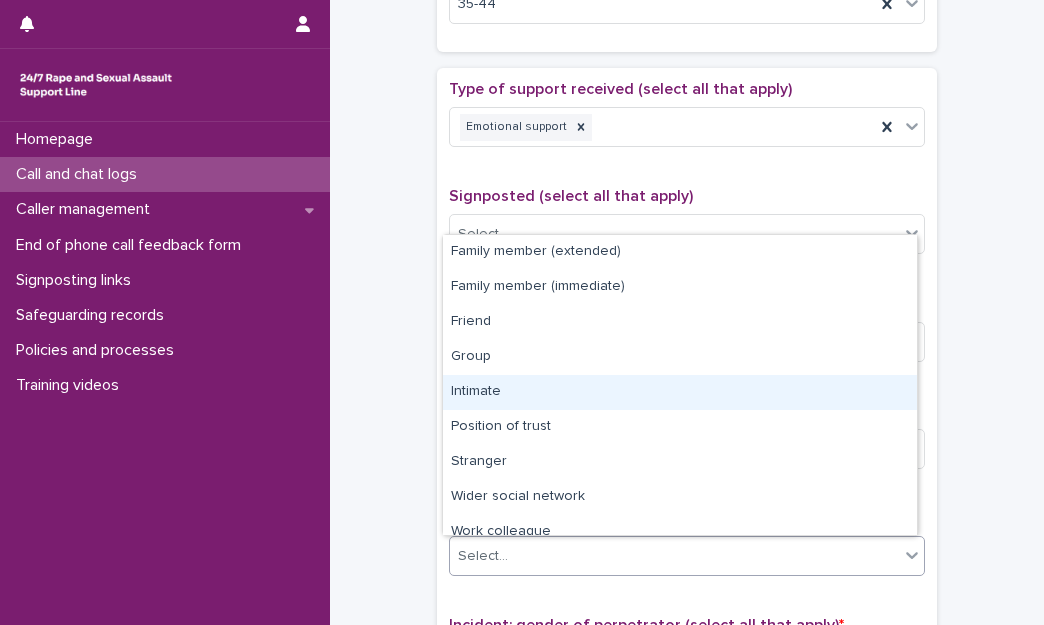 click on "Intimate" at bounding box center [680, 392] 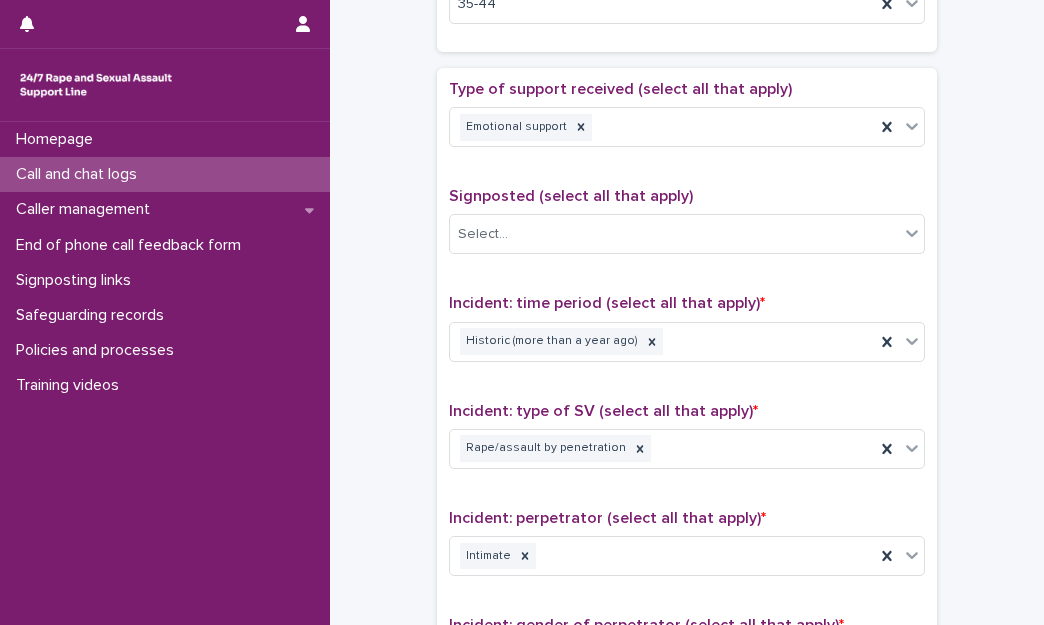 click on "**********" at bounding box center [687, -46] 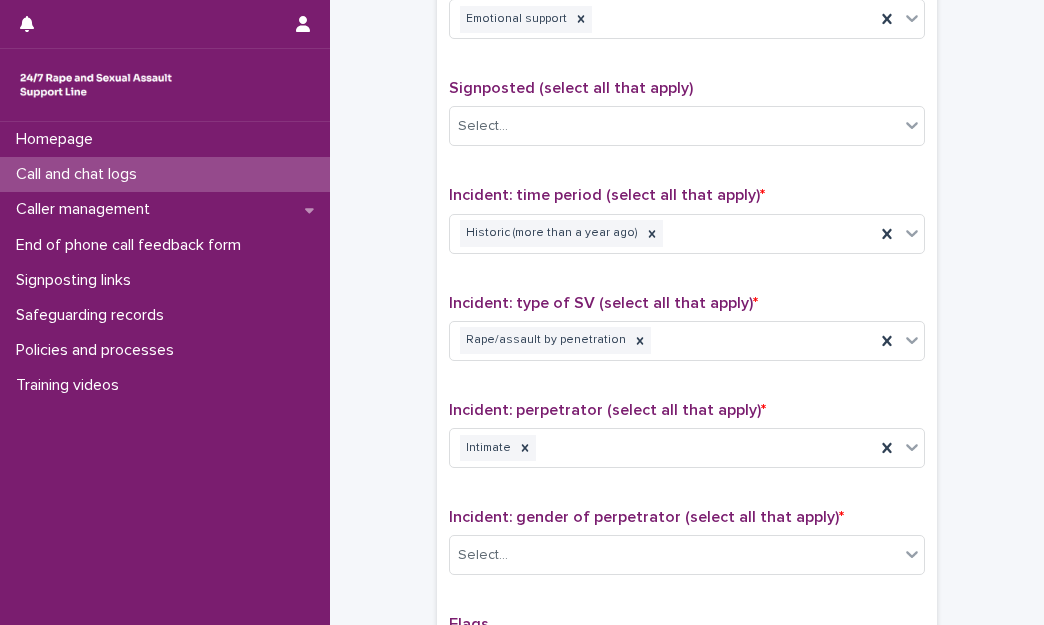 scroll, scrollTop: 1400, scrollLeft: 0, axis: vertical 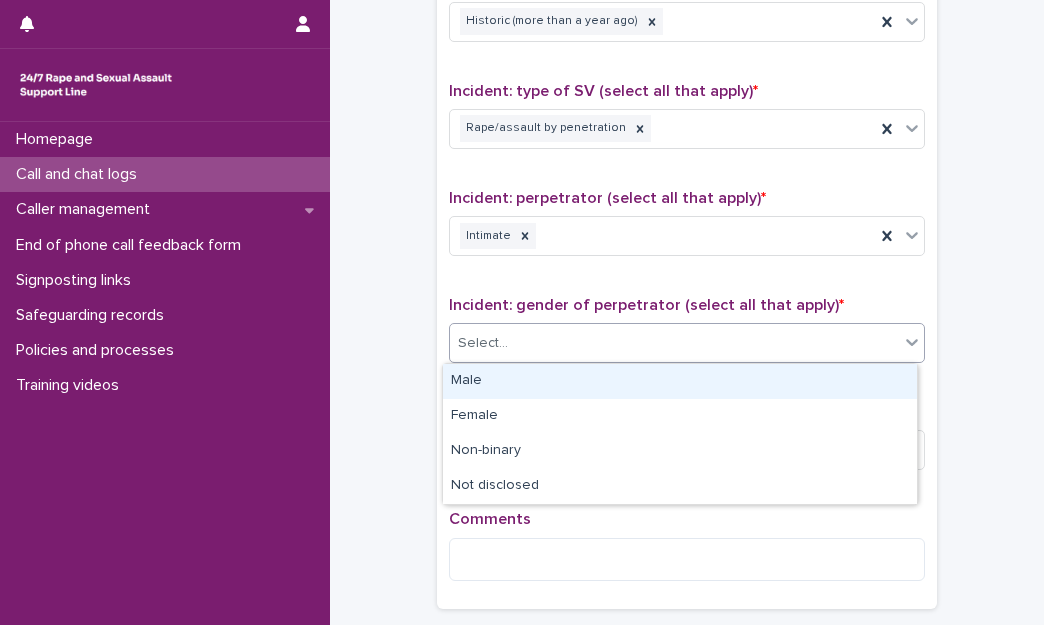click on "Select..." at bounding box center (674, 343) 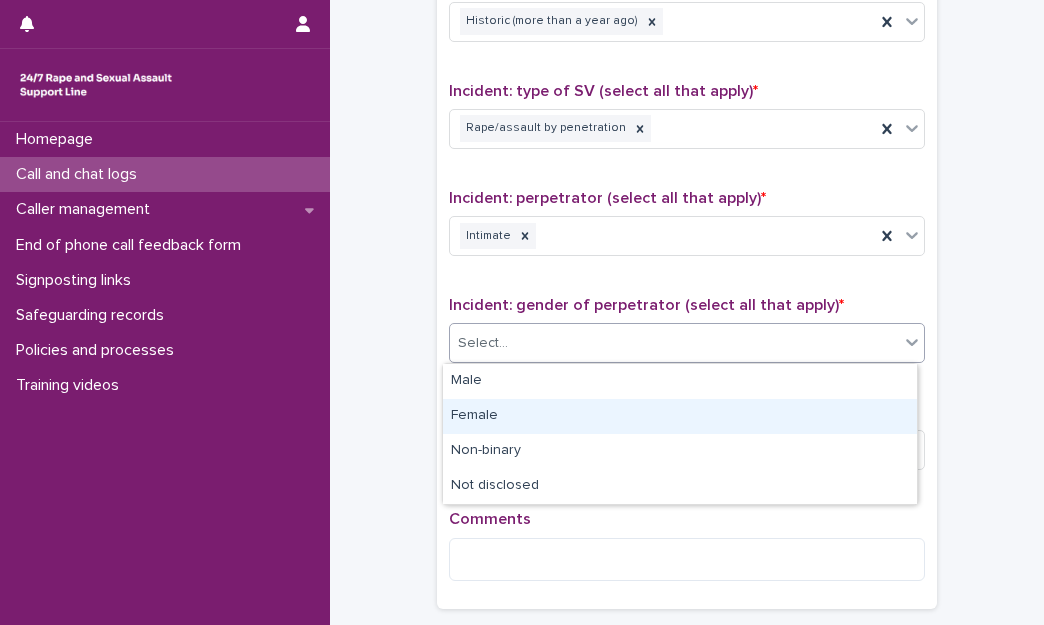 click on "Female" at bounding box center [680, 416] 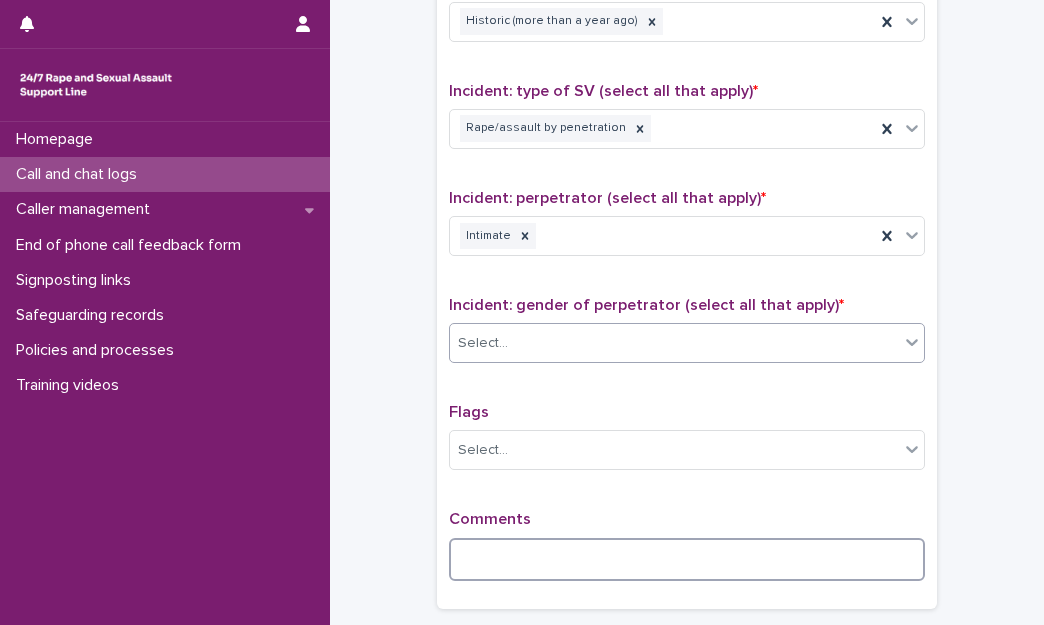 click at bounding box center [687, 559] 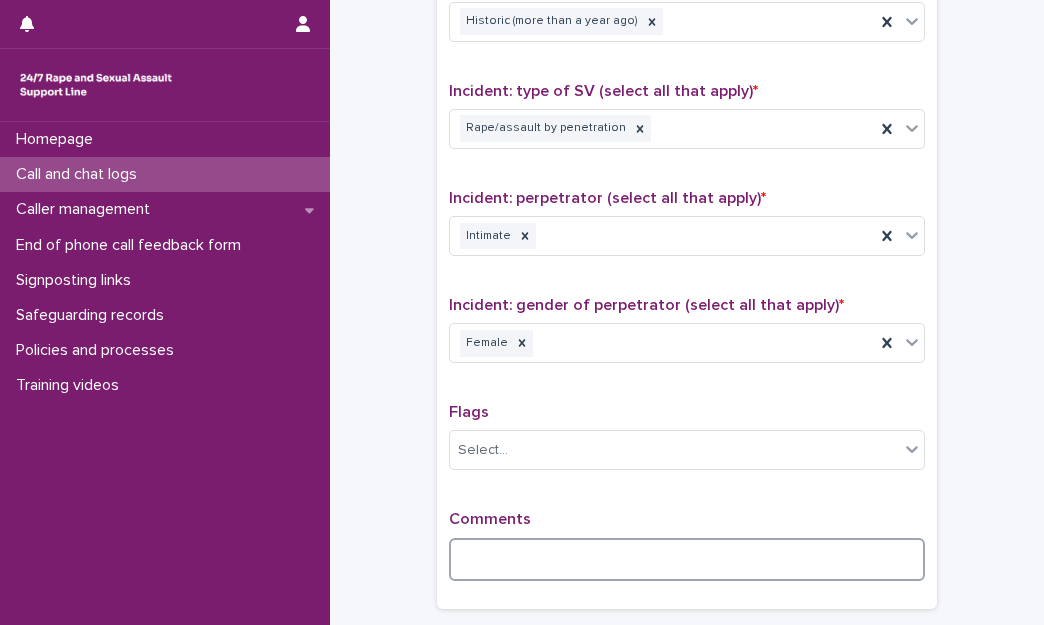 click at bounding box center (687, 559) 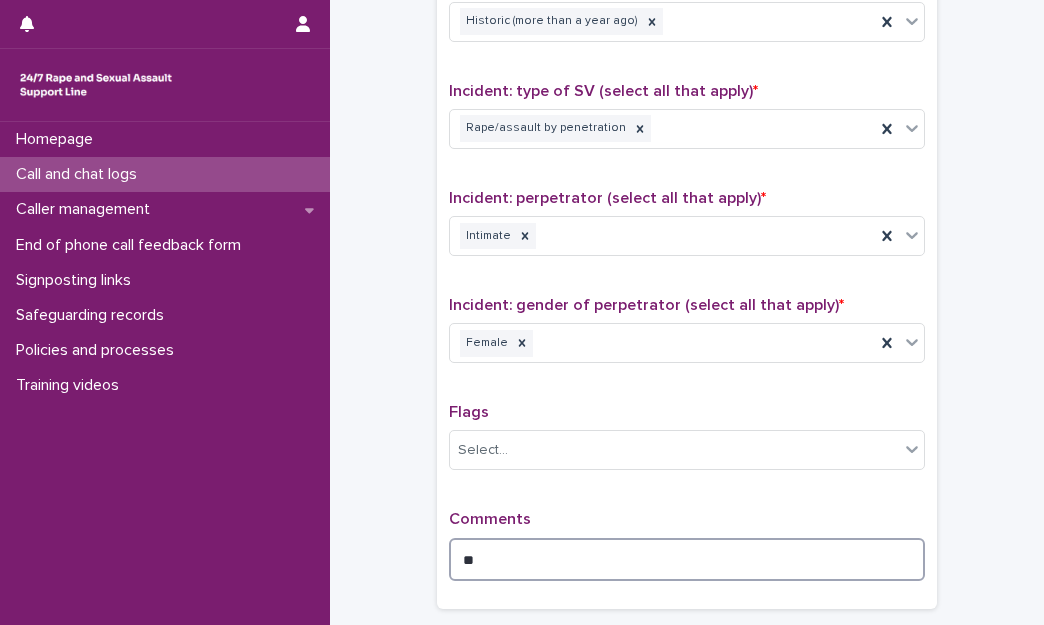 type on "*" 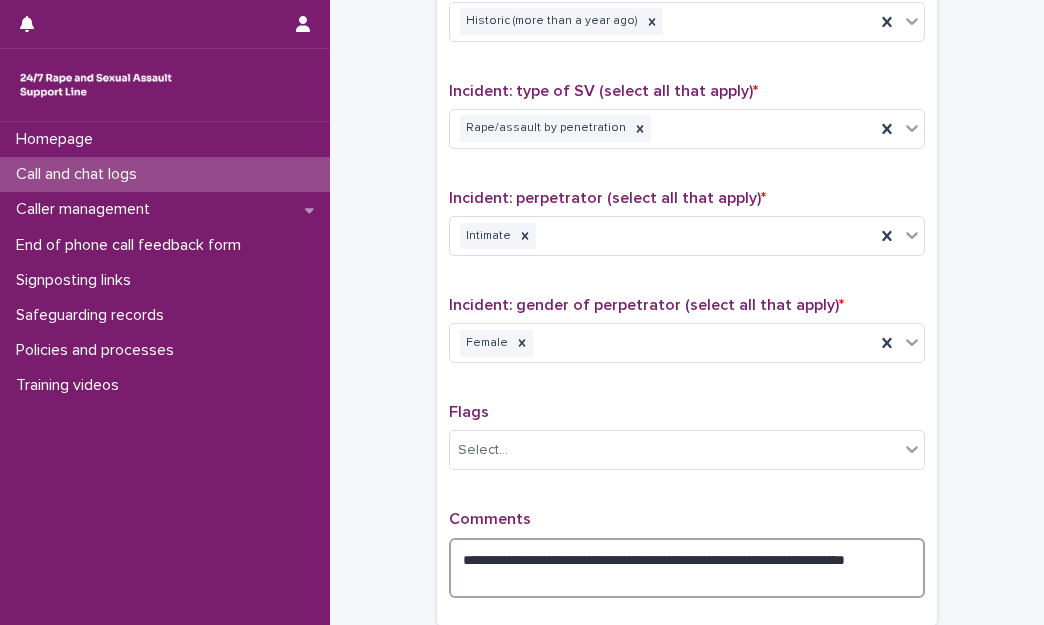 click on "**********" at bounding box center [687, 568] 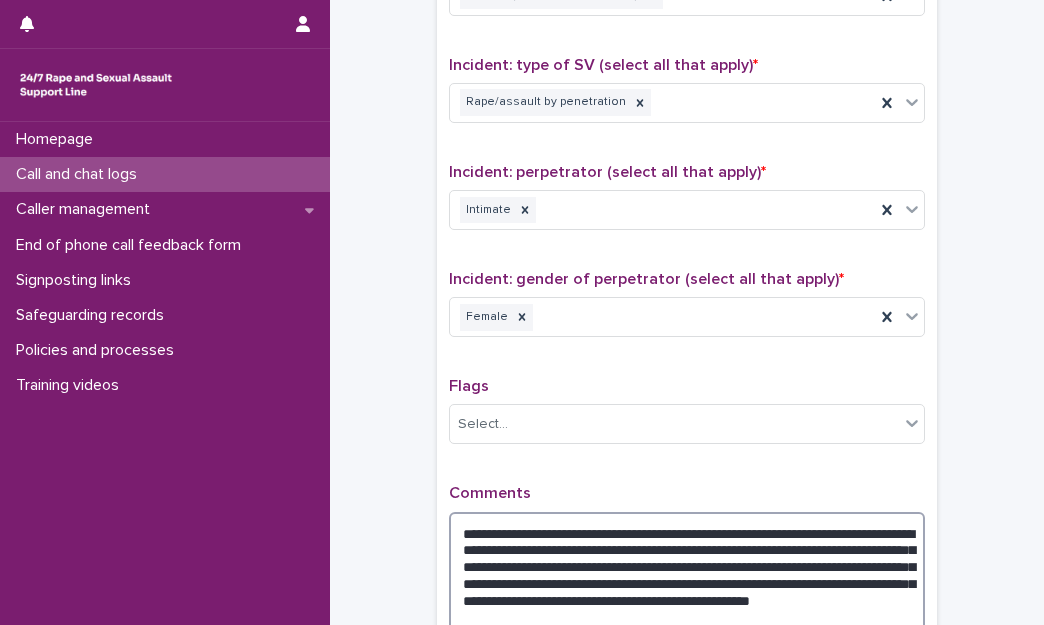 scroll, scrollTop: 1443, scrollLeft: 0, axis: vertical 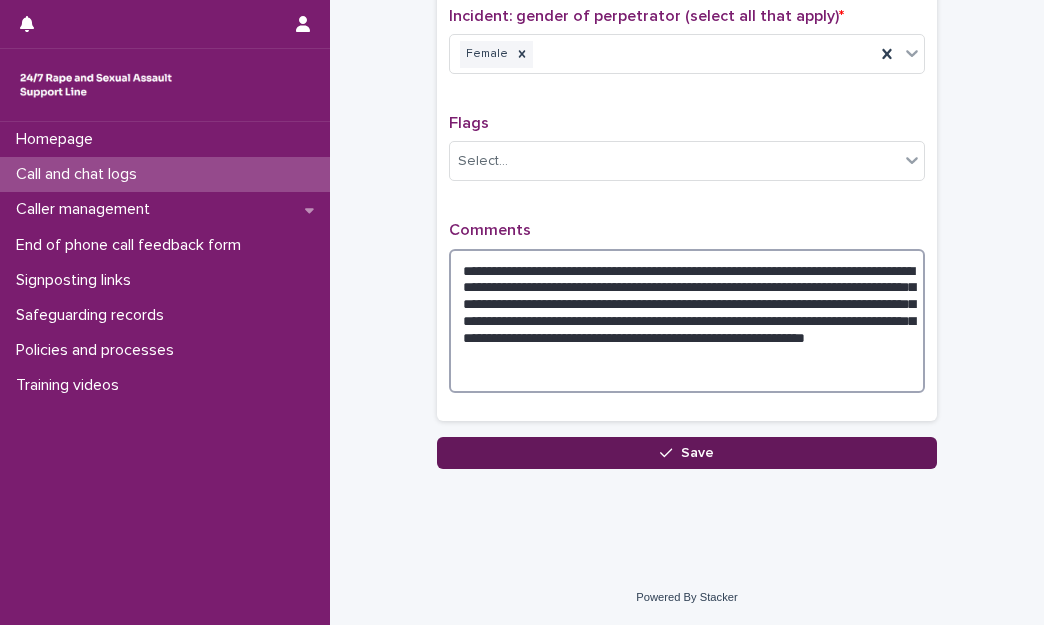 type on "**********" 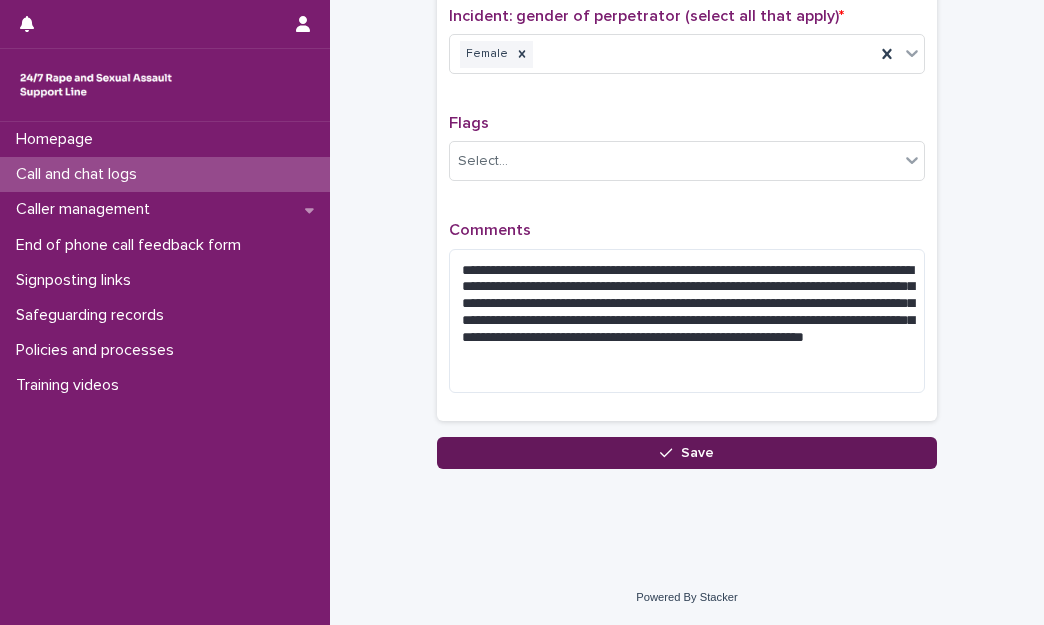 click on "Save" at bounding box center (687, 453) 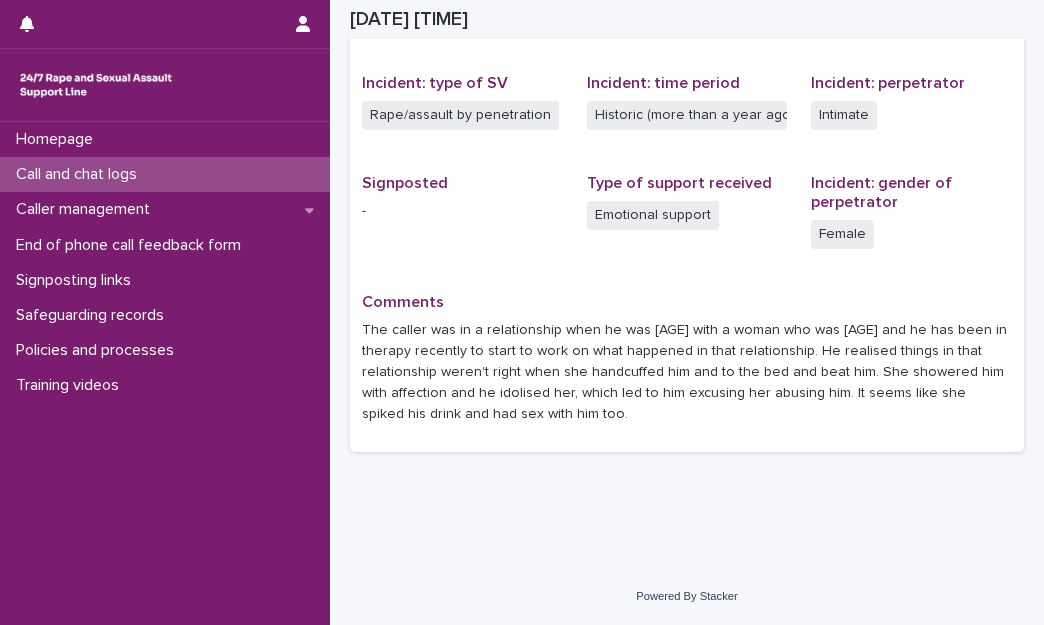 scroll, scrollTop: 480, scrollLeft: 0, axis: vertical 